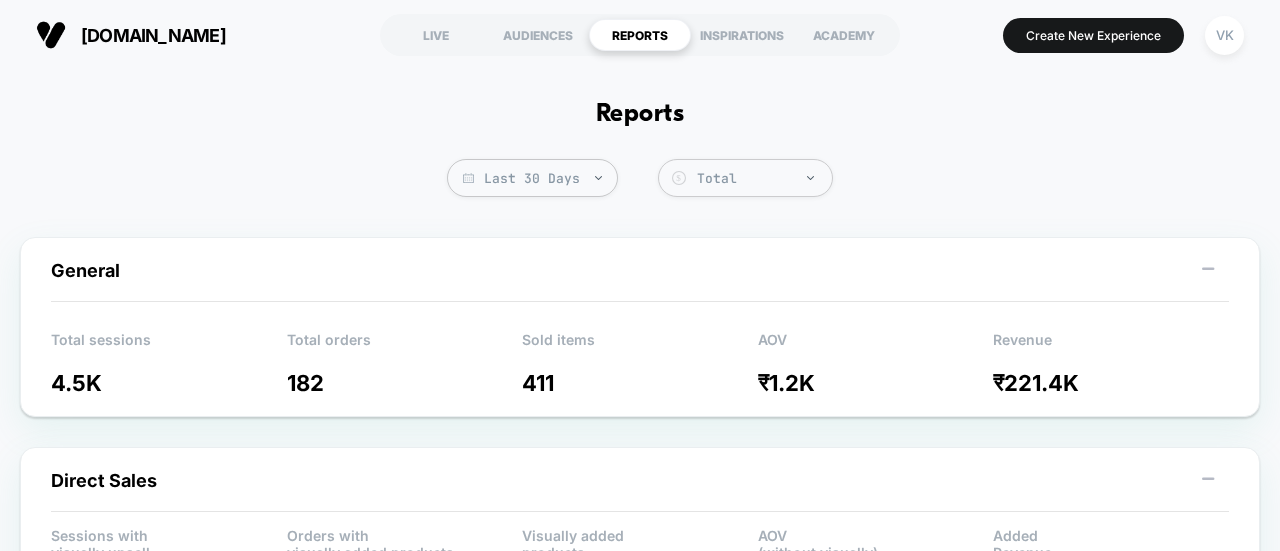 scroll, scrollTop: 0, scrollLeft: 0, axis: both 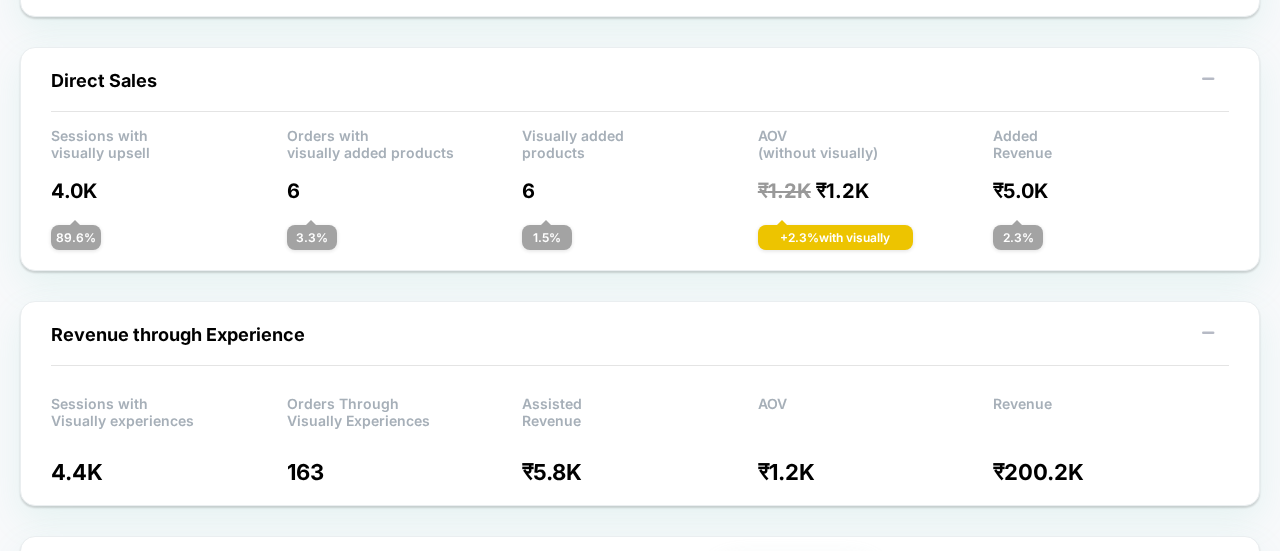 click on "Direct Sales Sessions with  visually upsell Orders with  visually added products Visually added  products AOV (without visually) Added  Revenue 4.0K 6 6 ₹ 1.2K ₹ 1.2K ₹ 5.0K 89.6 %  3.3 %  1.5 %  + 2.3 %  with visually 2.3 %" at bounding box center (640, 159) 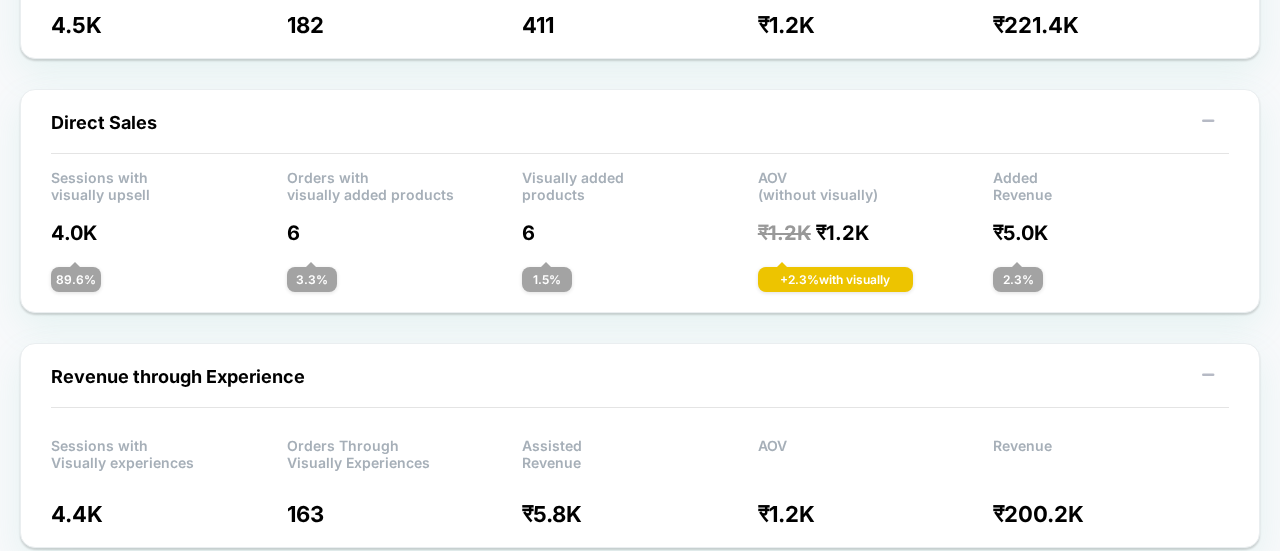 scroll, scrollTop: 200, scrollLeft: 0, axis: vertical 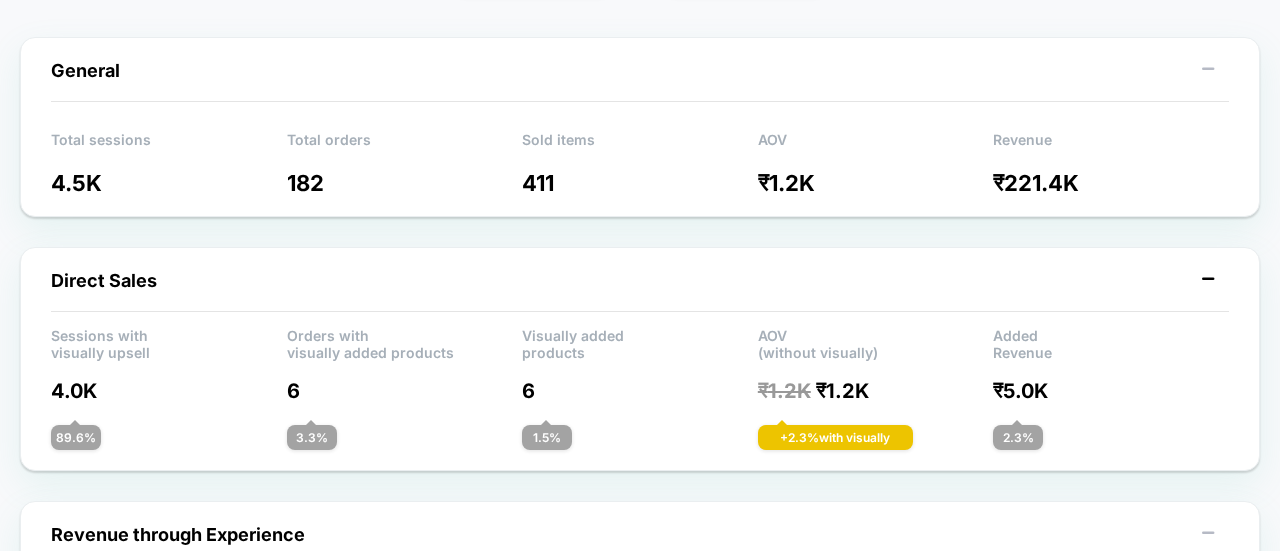 click 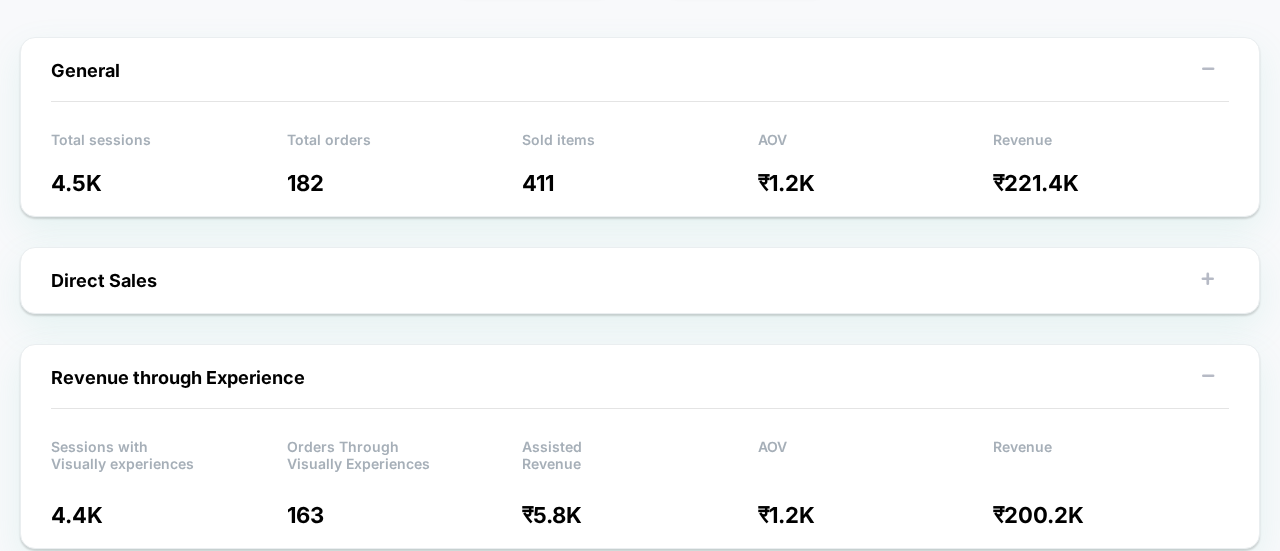 click 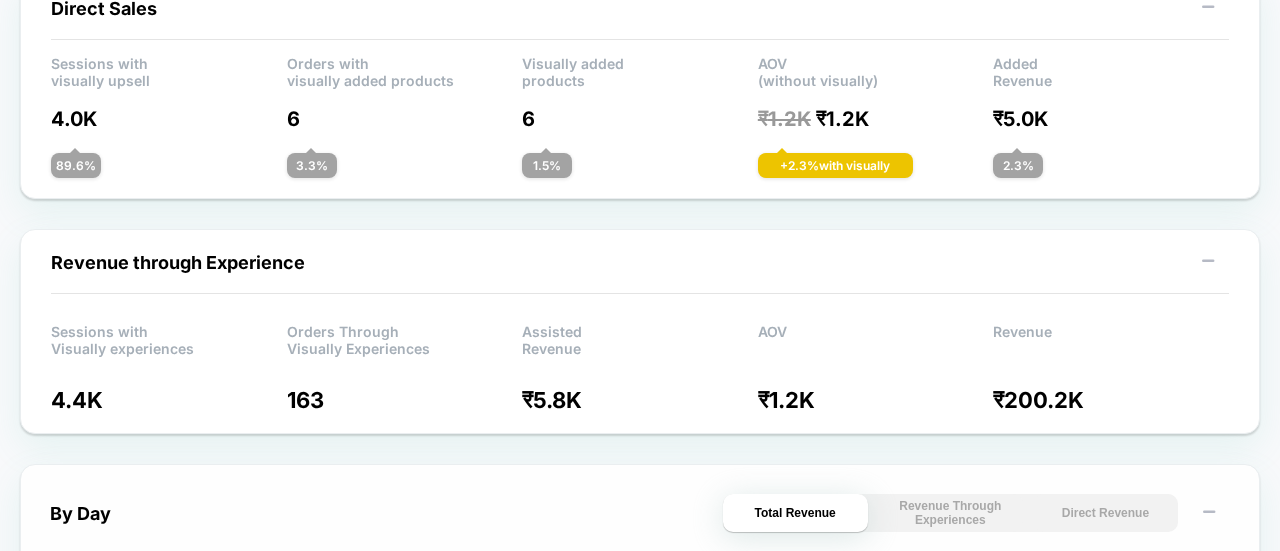 scroll, scrollTop: 500, scrollLeft: 0, axis: vertical 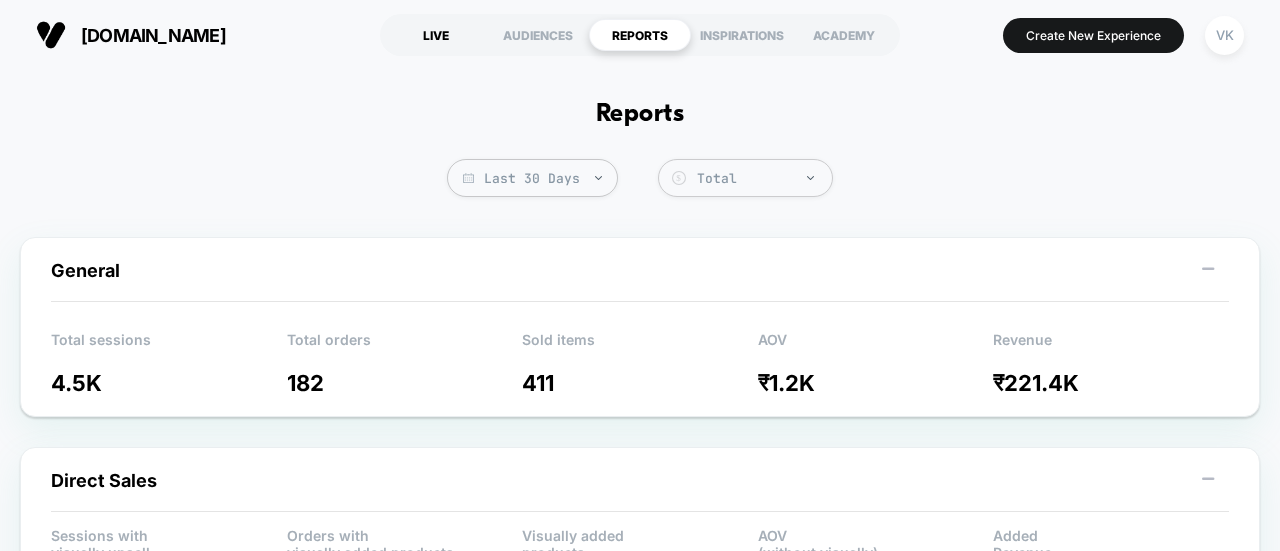 click on "LIVE" at bounding box center (436, 35) 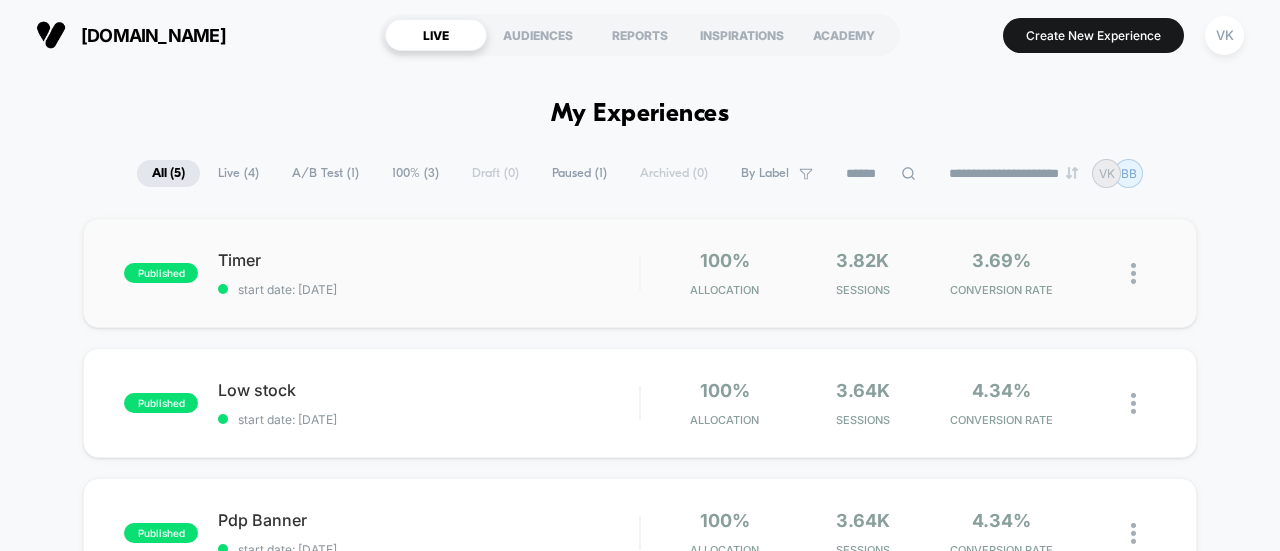 scroll, scrollTop: 0, scrollLeft: 0, axis: both 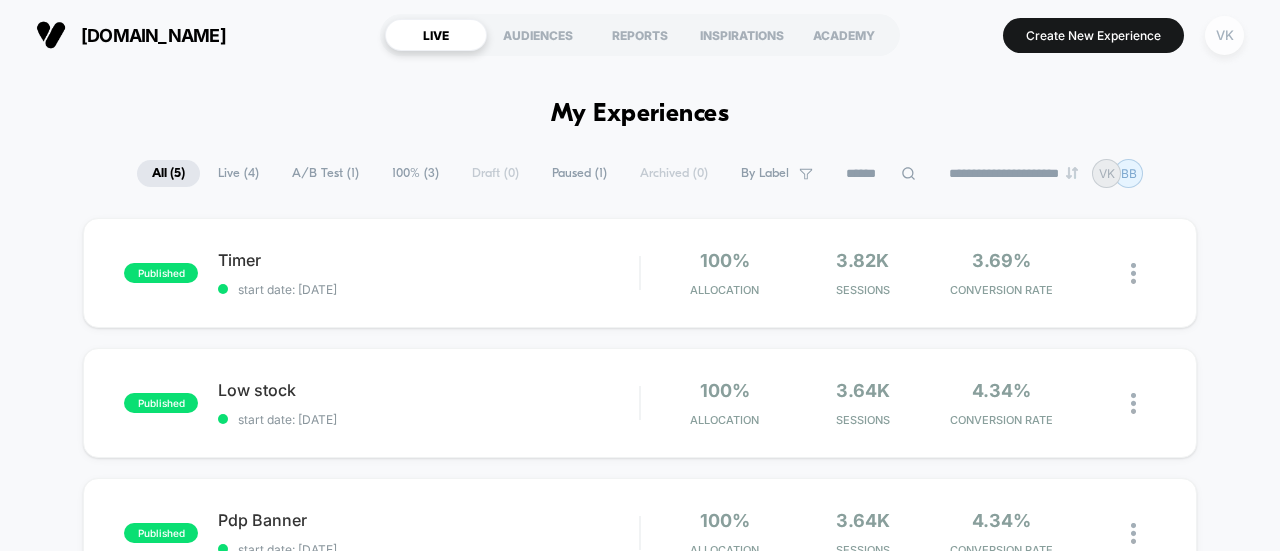 click on "VK" at bounding box center (1224, 35) 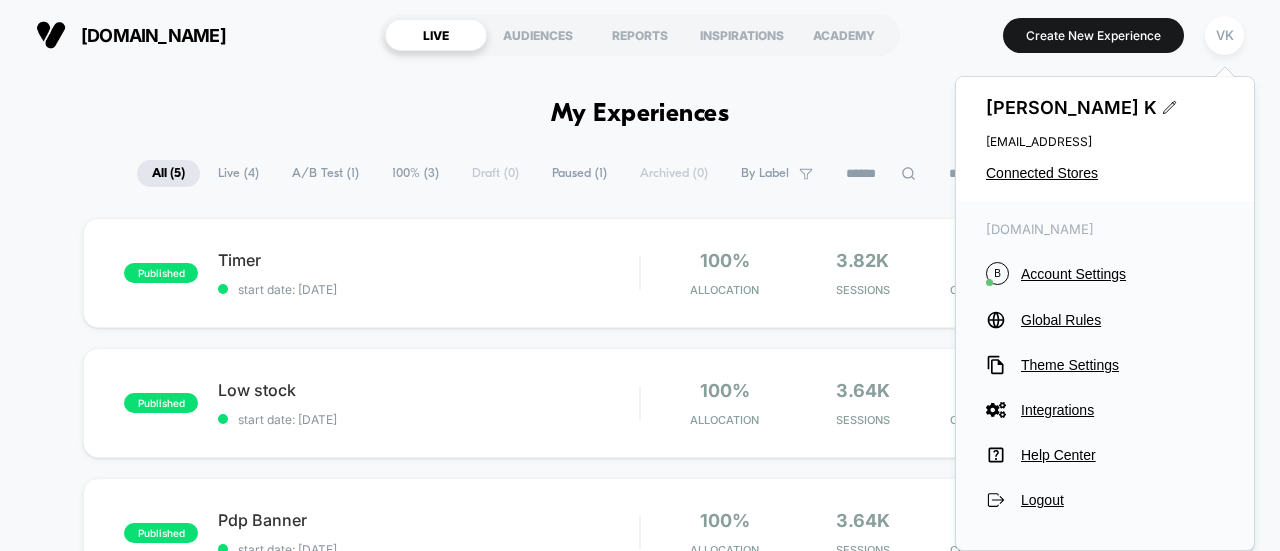 click on "**********" at bounding box center [640, 1629] 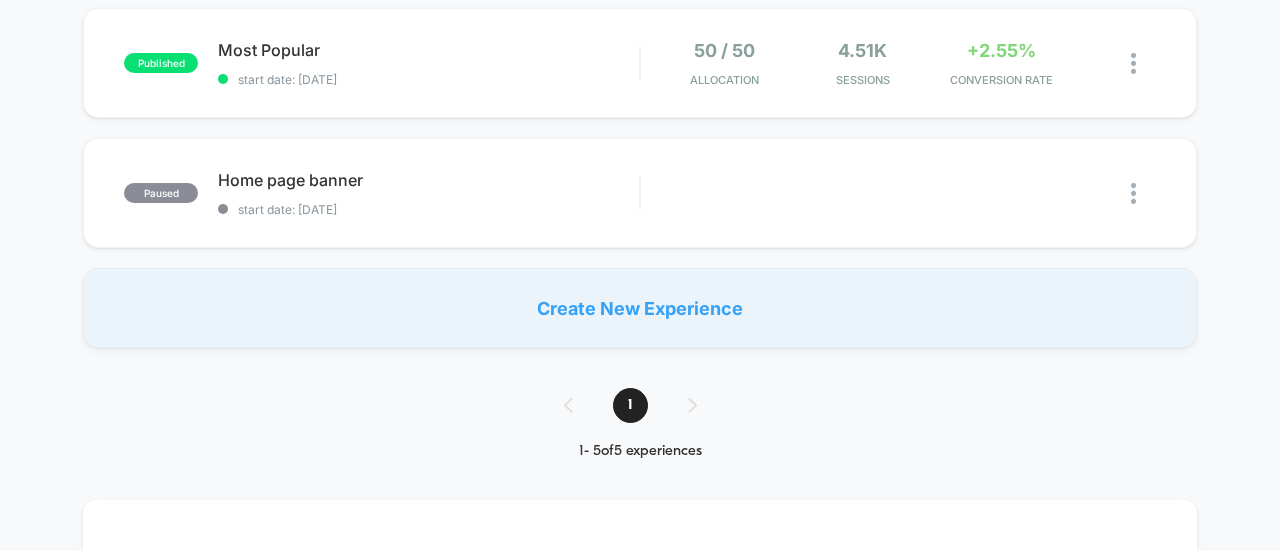 scroll, scrollTop: 0, scrollLeft: 0, axis: both 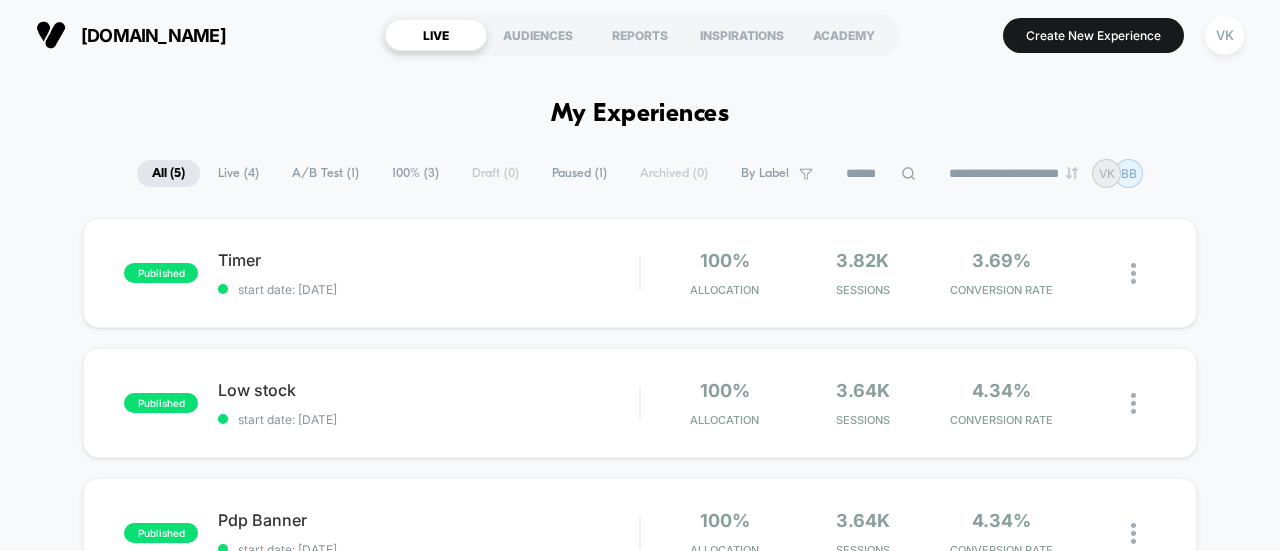 click on "**********" at bounding box center (1015, 173) 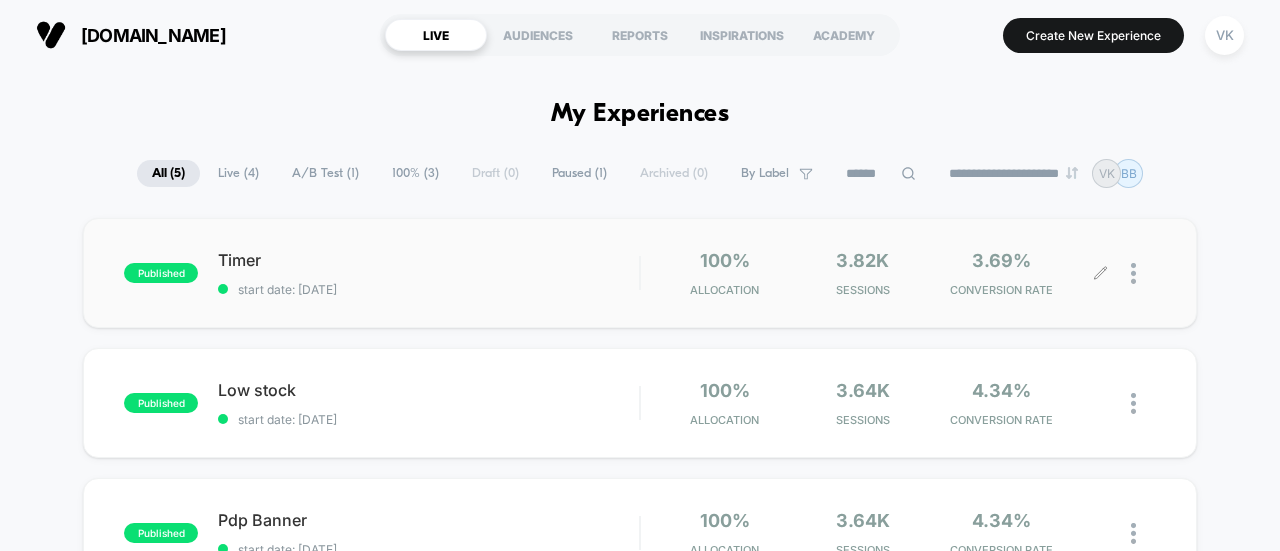 click at bounding box center [1128, 273] 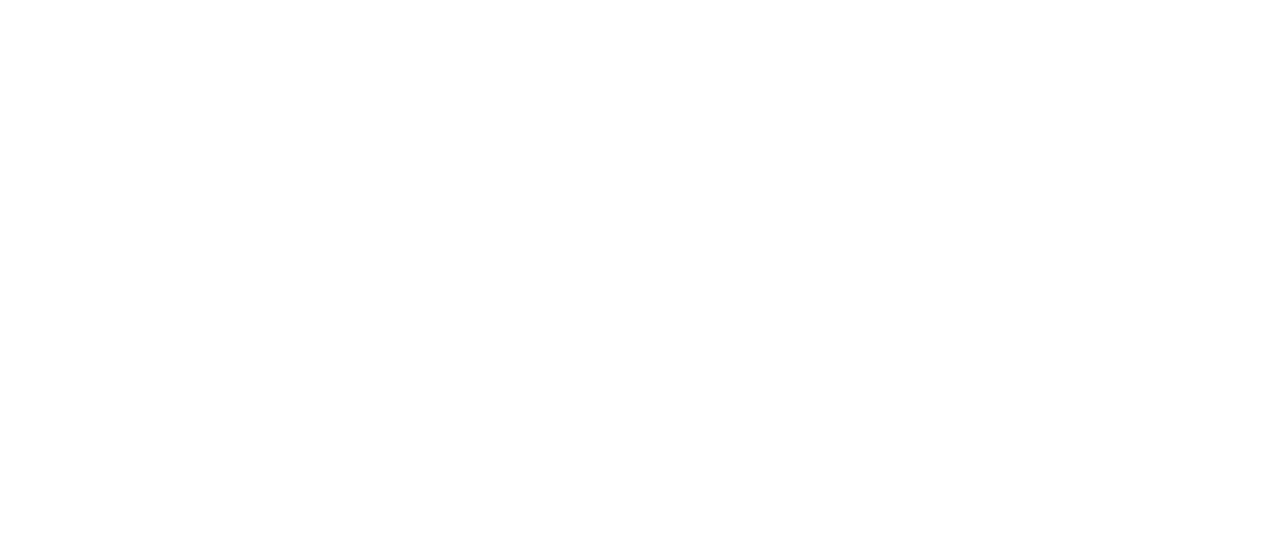 click on "Navigated to [DOMAIN_NAME] | No-code CRO for Shopify
₹20,000" at bounding box center [640, 4] 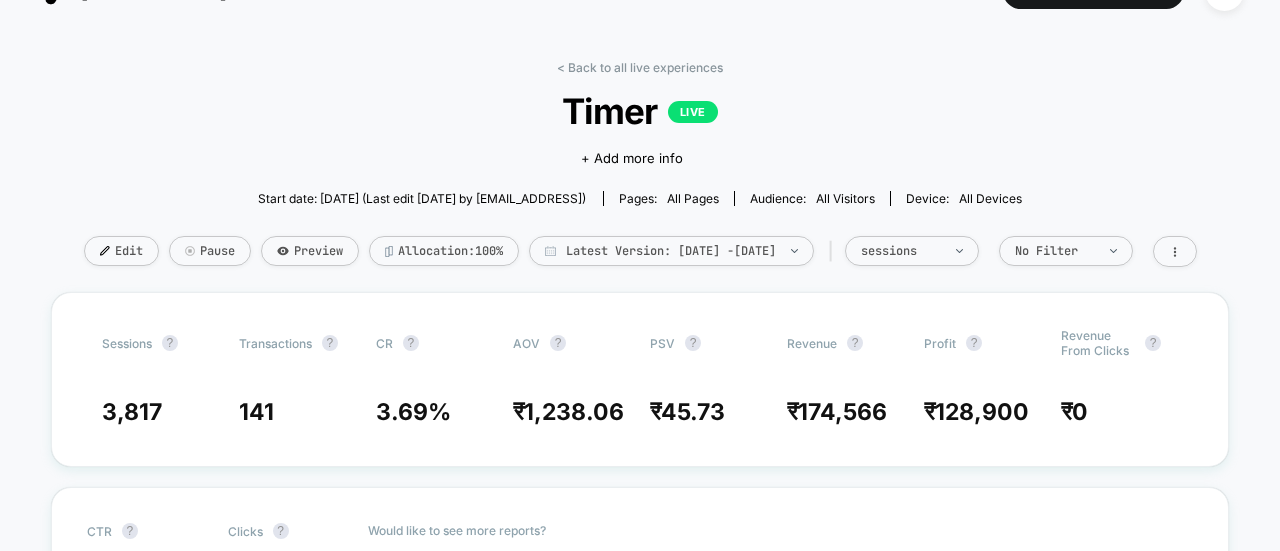 scroll, scrollTop: 0, scrollLeft: 0, axis: both 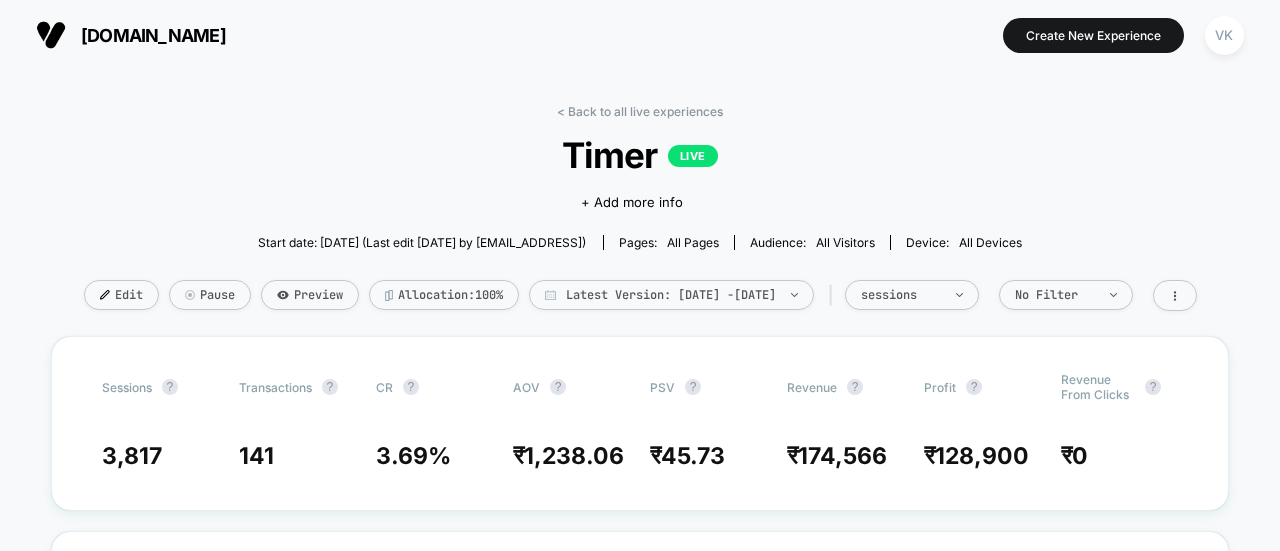 click on "[DOMAIN_NAME]" at bounding box center (228, 35) 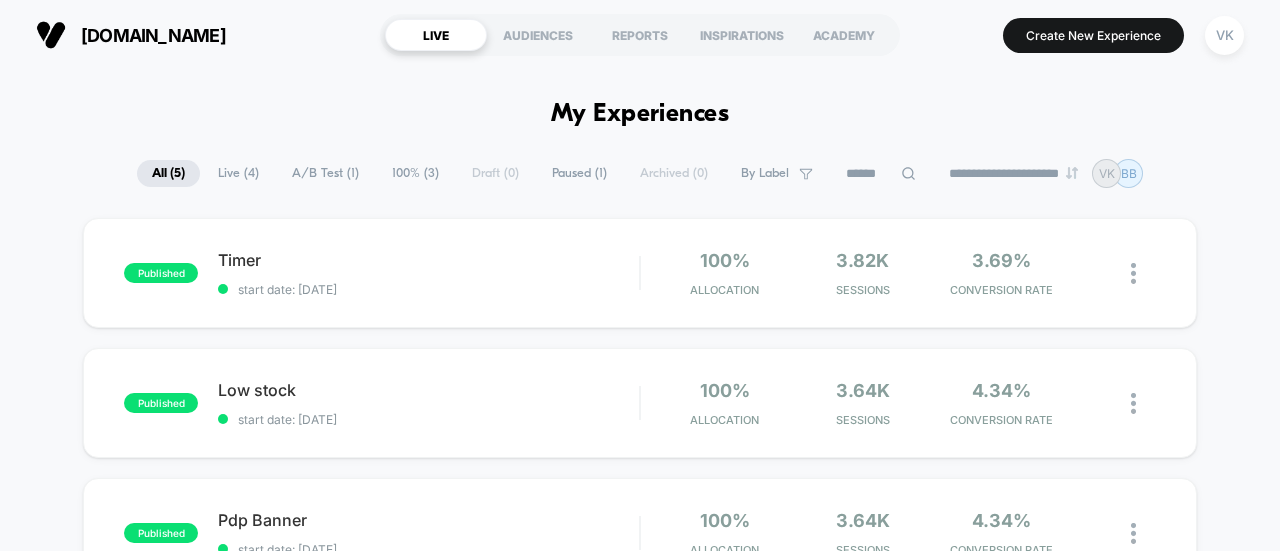 scroll, scrollTop: 0, scrollLeft: 0, axis: both 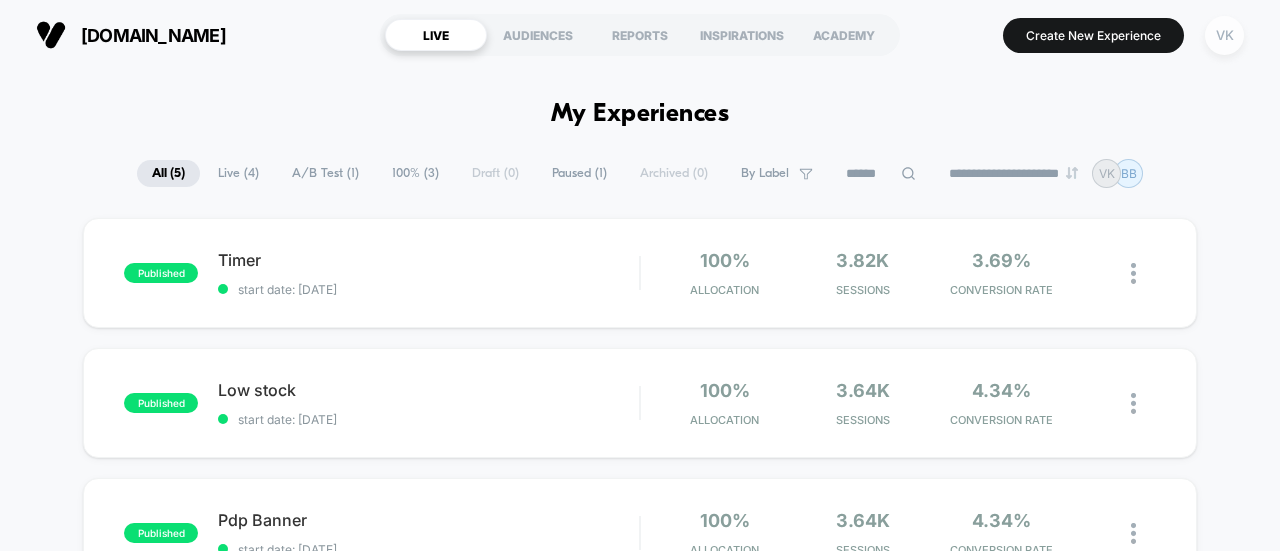 click on "VK" at bounding box center [1224, 35] 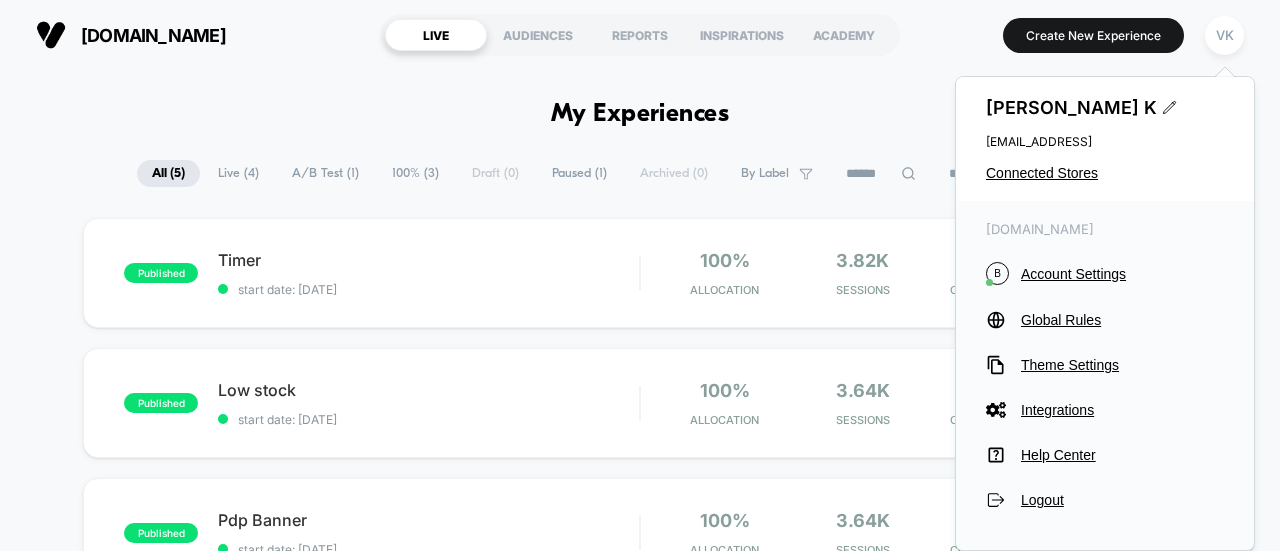 click on "**********" at bounding box center [640, 1629] 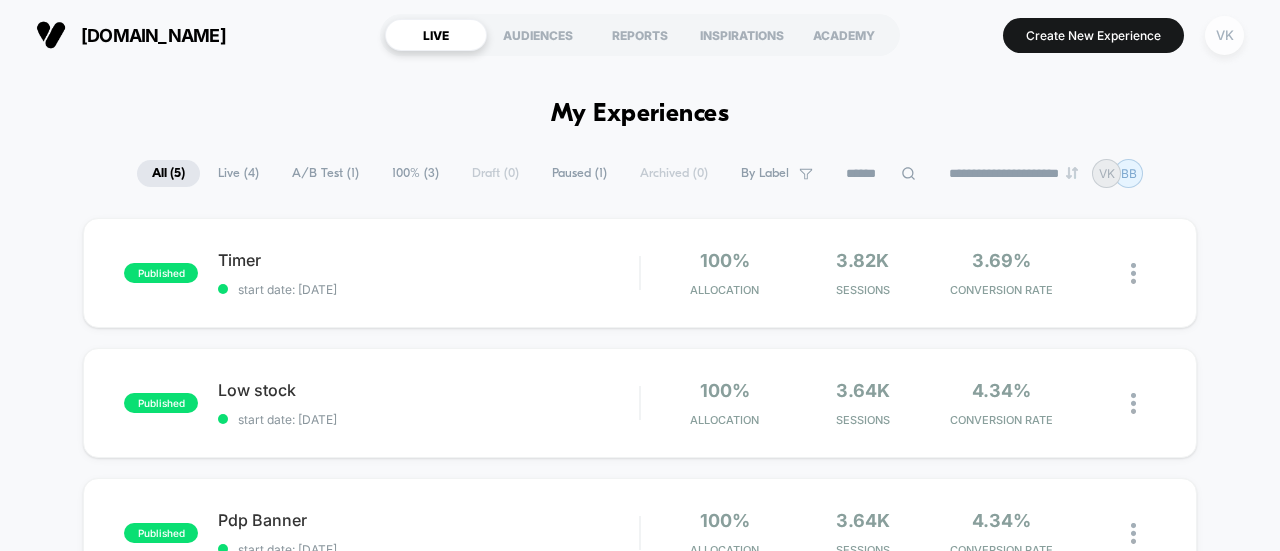 click on "VK" at bounding box center (1224, 35) 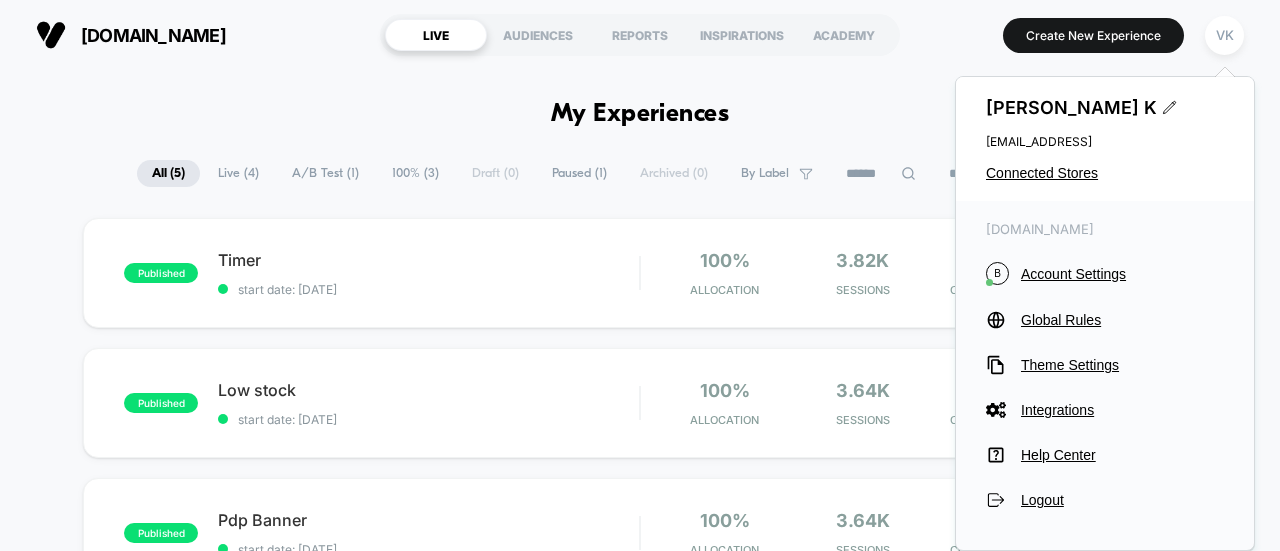 click on "[PERSON_NAME]   K [EMAIL_ADDRESS] Connected Stores" at bounding box center [1105, 139] 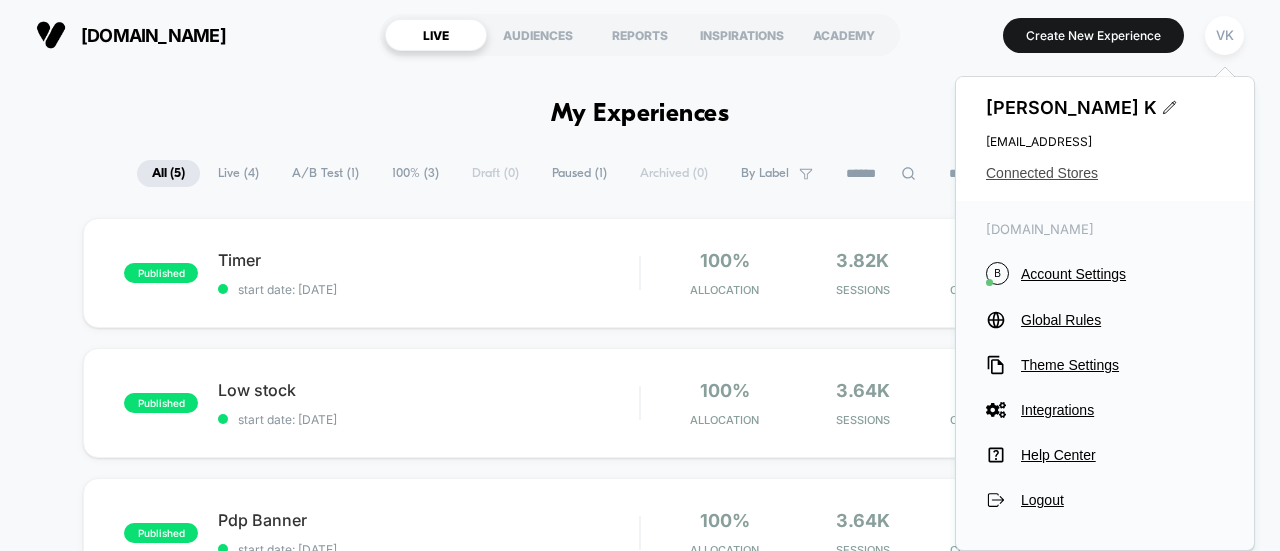 click on "Connected Stores" at bounding box center [1105, 173] 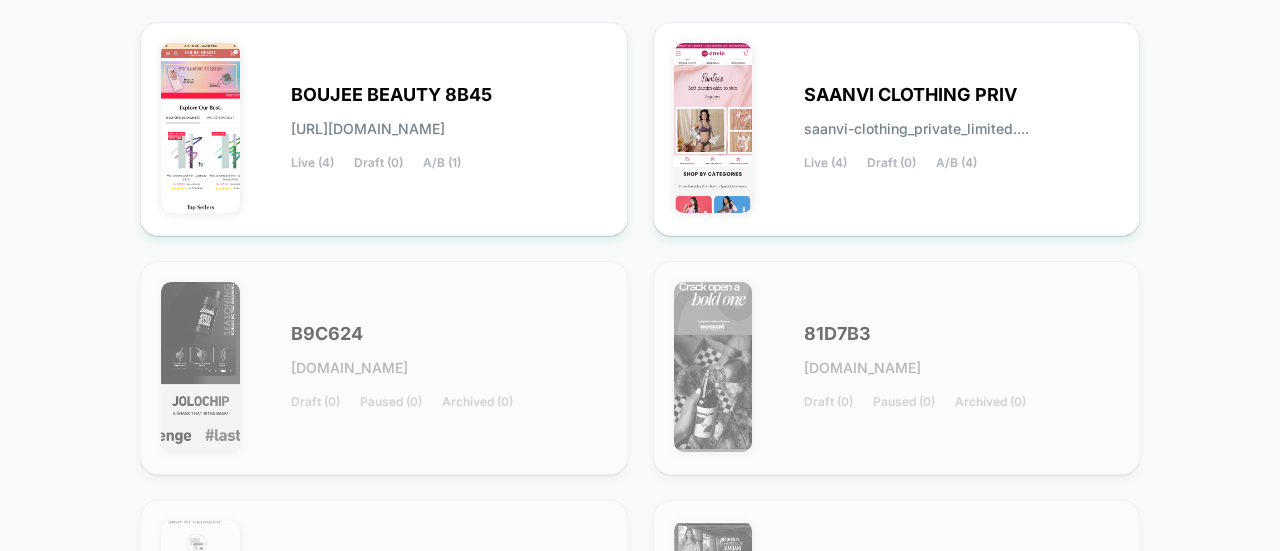 scroll, scrollTop: 0, scrollLeft: 0, axis: both 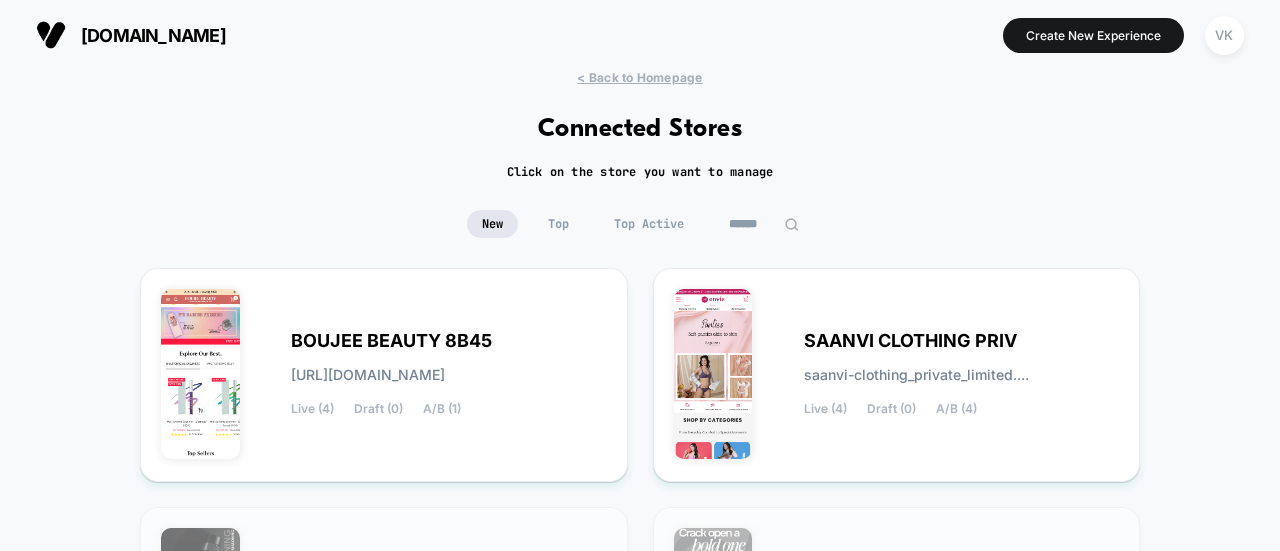 click at bounding box center [640, 35] 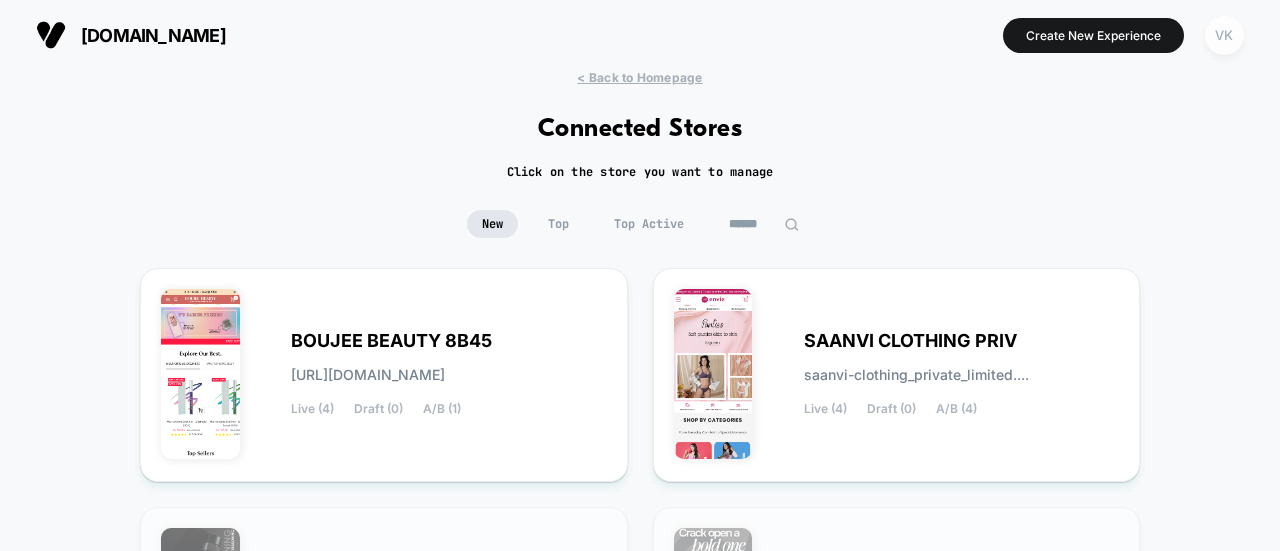 click on "VK" at bounding box center [1224, 35] 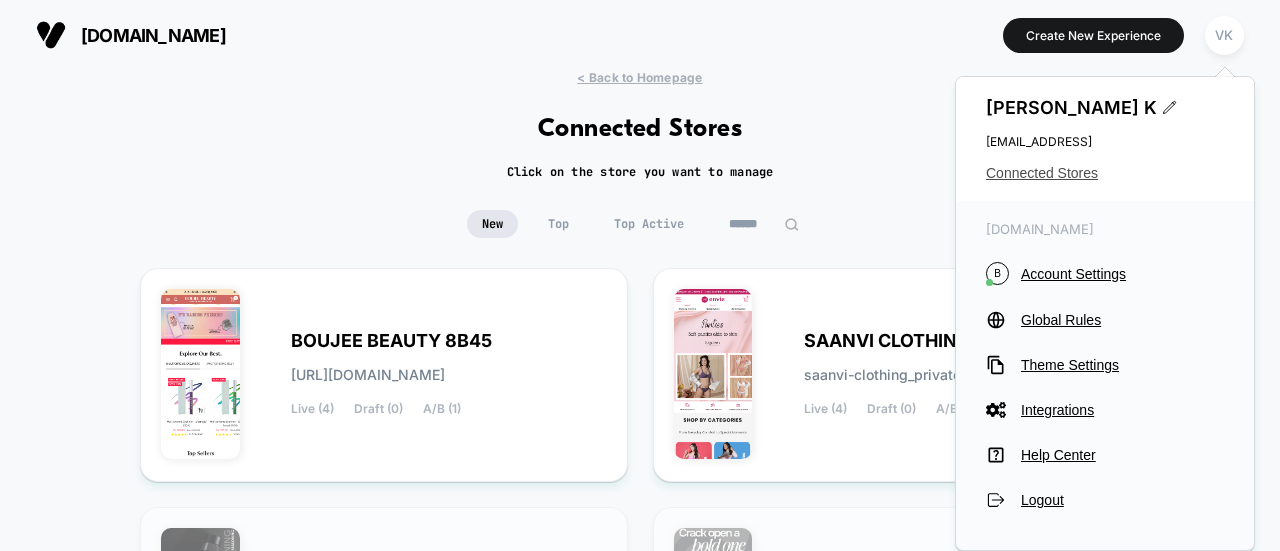 click on "Connected Stores" at bounding box center [1105, 173] 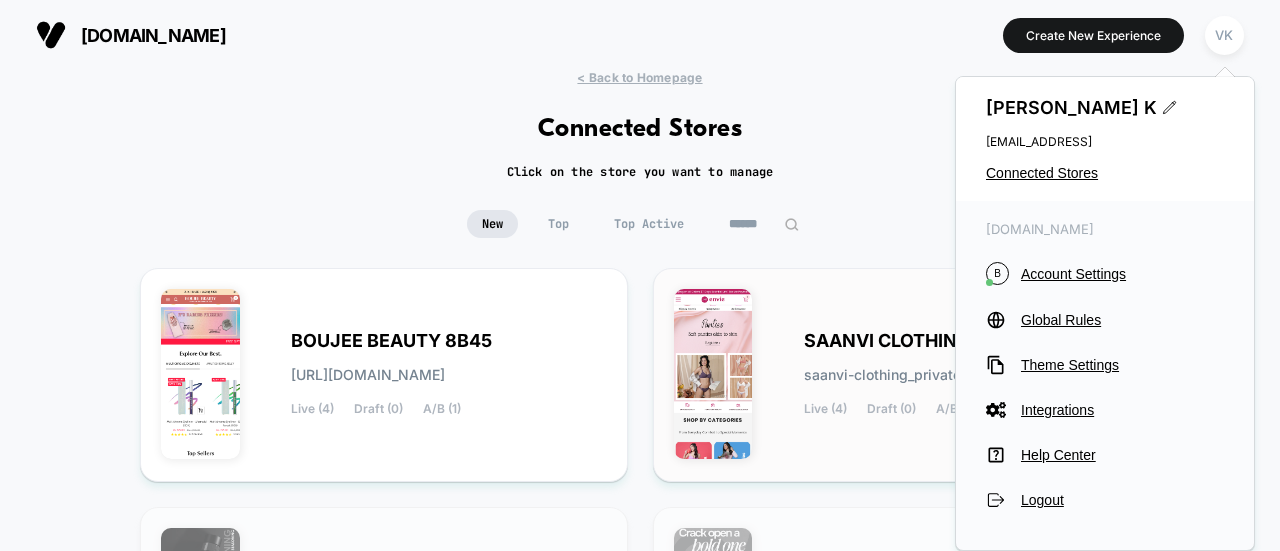 click at bounding box center [713, 374] 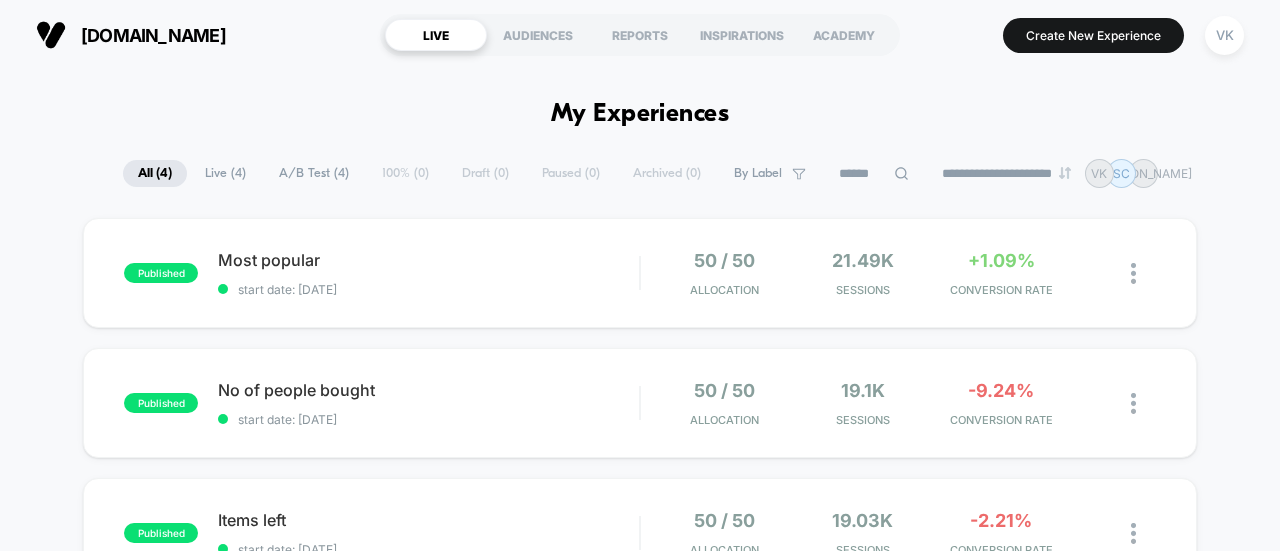 scroll, scrollTop: 0, scrollLeft: 0, axis: both 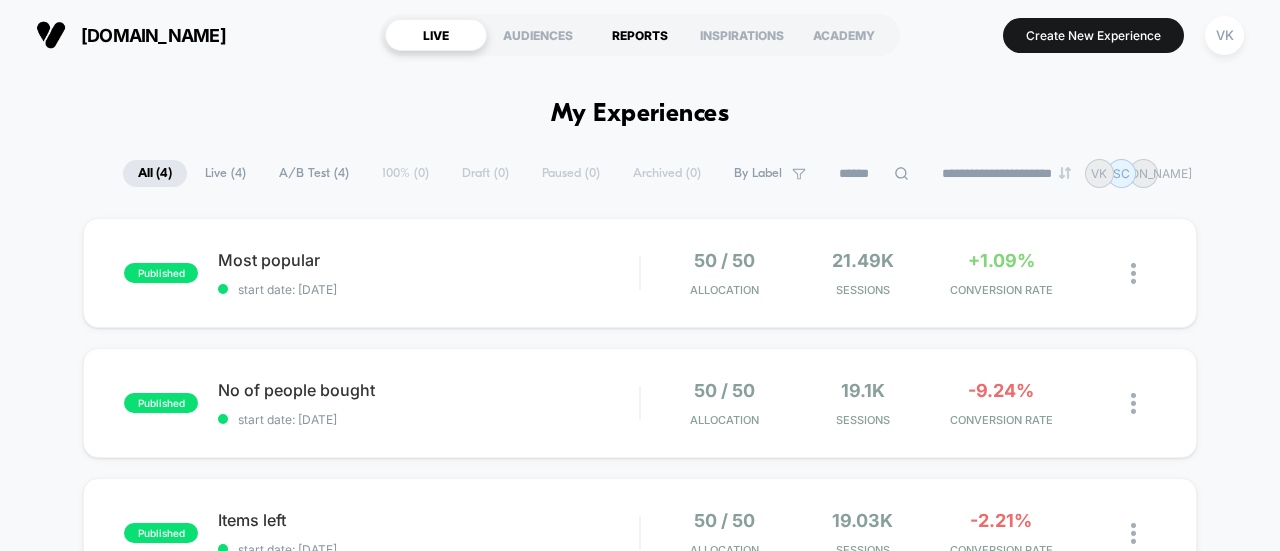 click on "REPORTS" at bounding box center (640, 35) 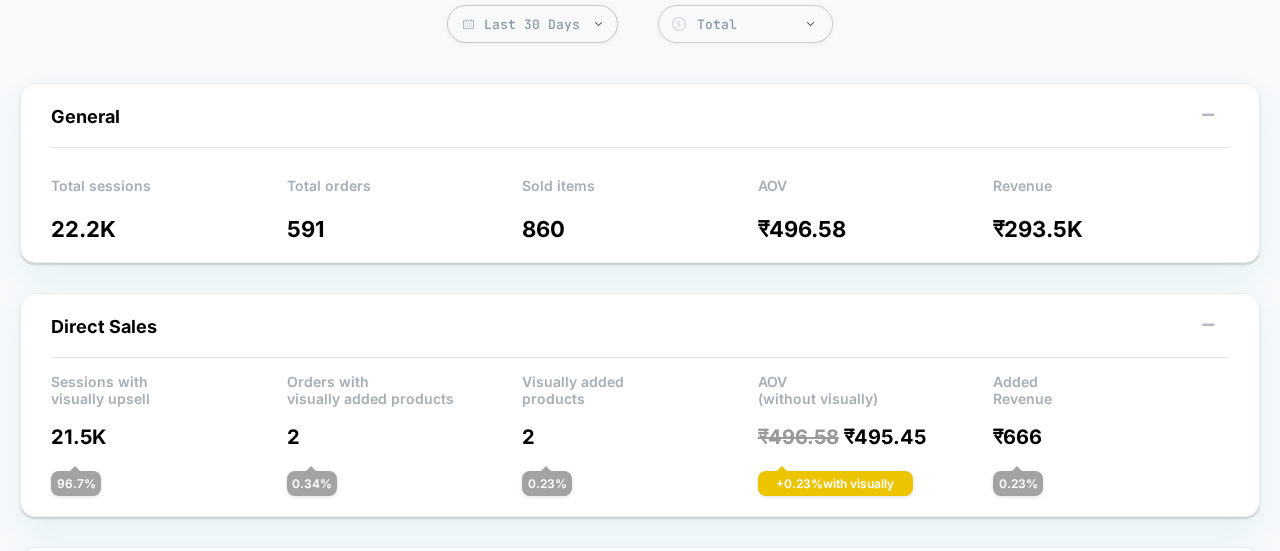 scroll, scrollTop: 200, scrollLeft: 0, axis: vertical 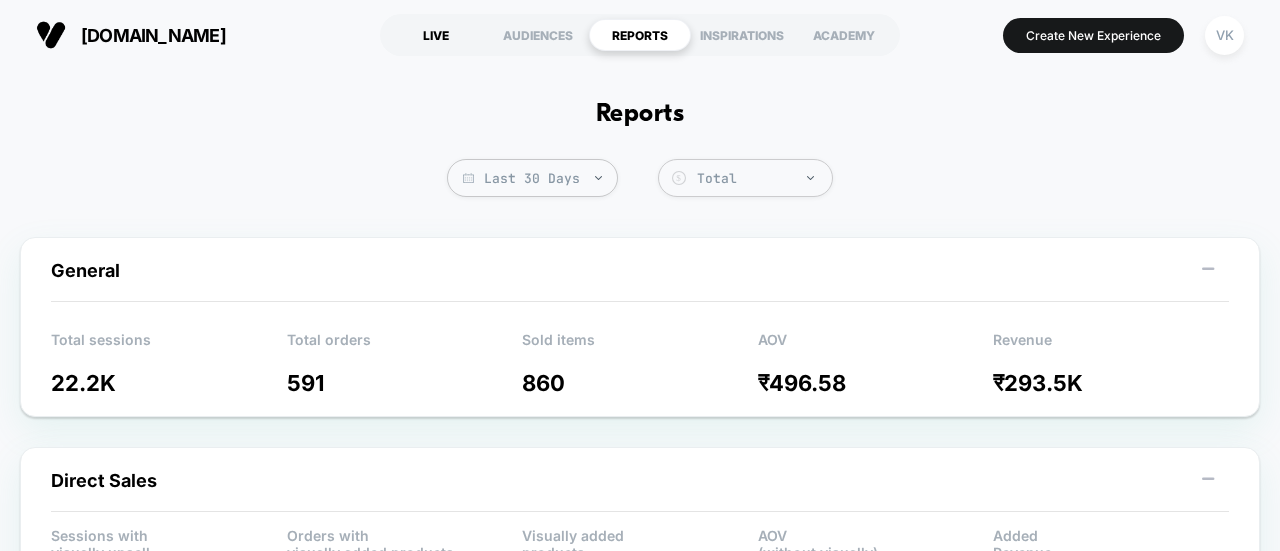 click on "LIVE" at bounding box center (436, 35) 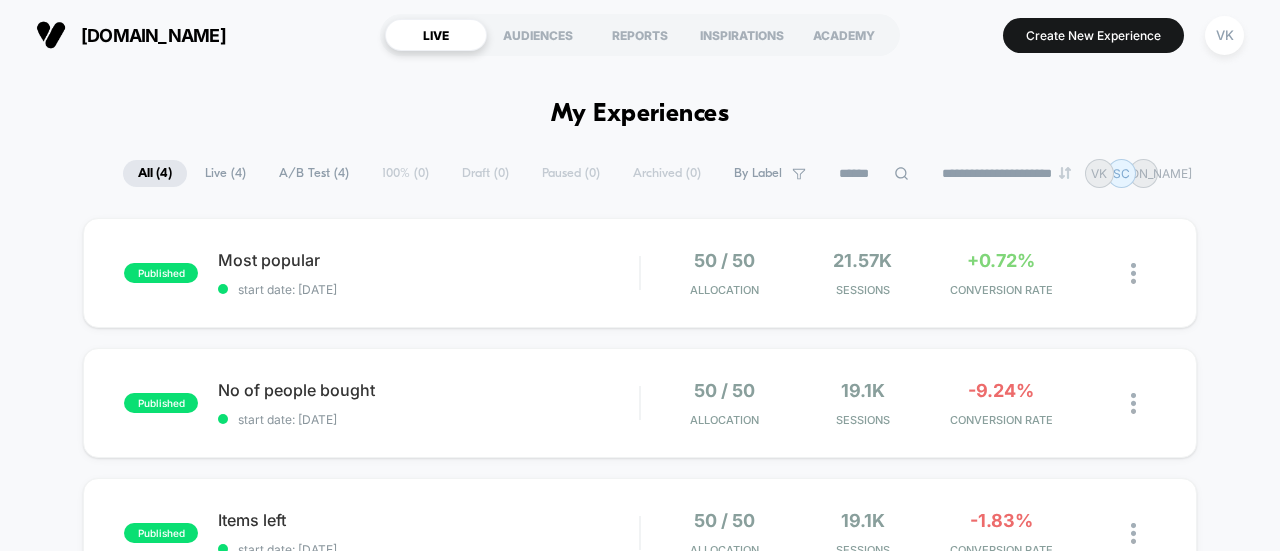 scroll, scrollTop: 0, scrollLeft: 0, axis: both 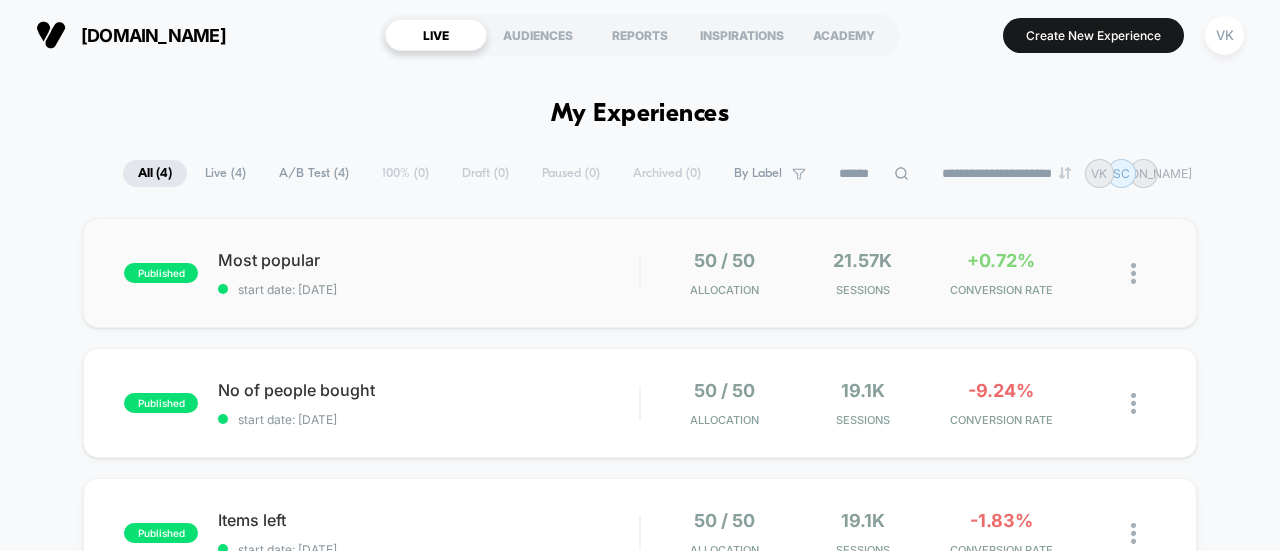click on "published Most popular start date: [DATE] 50 / 50 Allocation 21.57k Sessions +0.72% CONVERSION RATE" at bounding box center [640, 273] 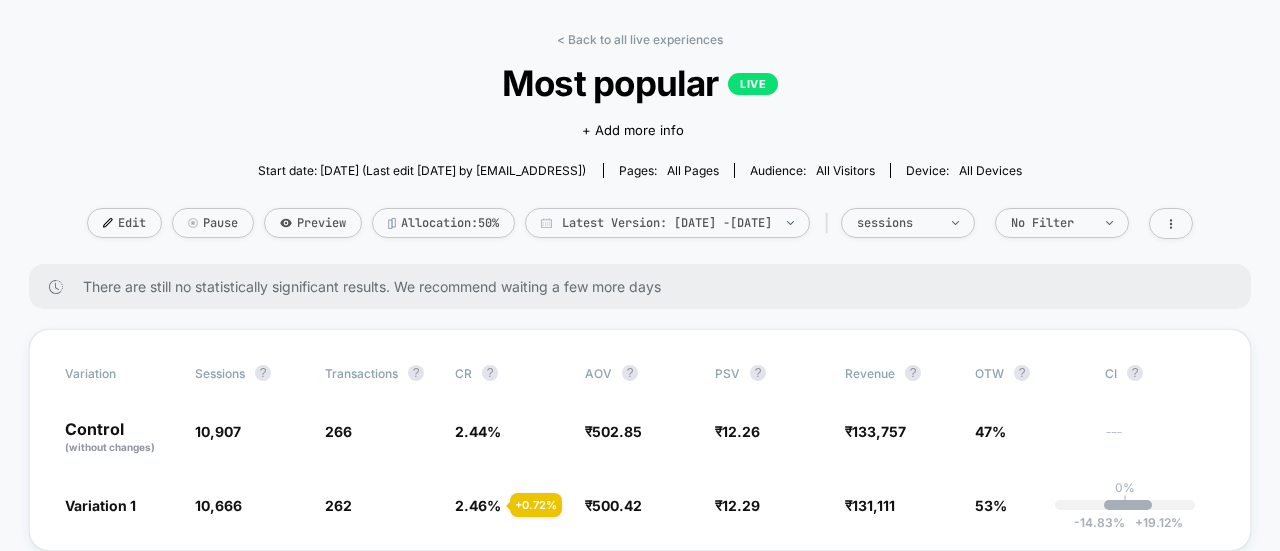 scroll, scrollTop: 100, scrollLeft: 0, axis: vertical 